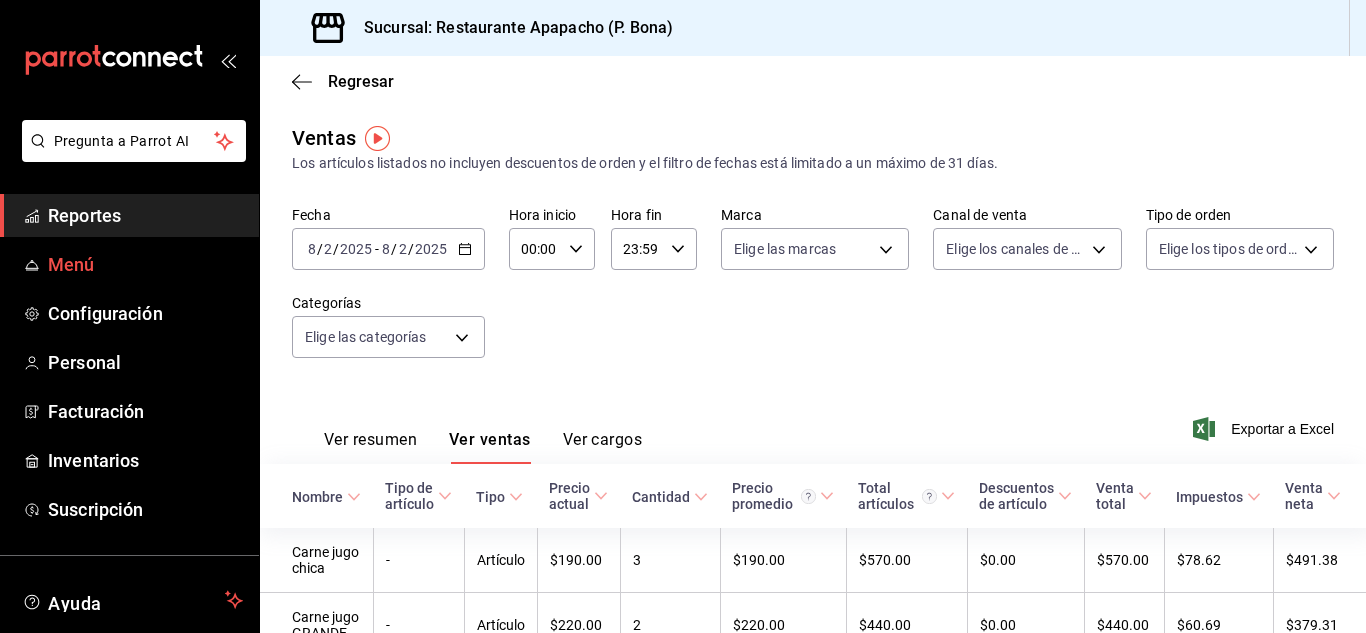 scroll, scrollTop: 0, scrollLeft: 0, axis: both 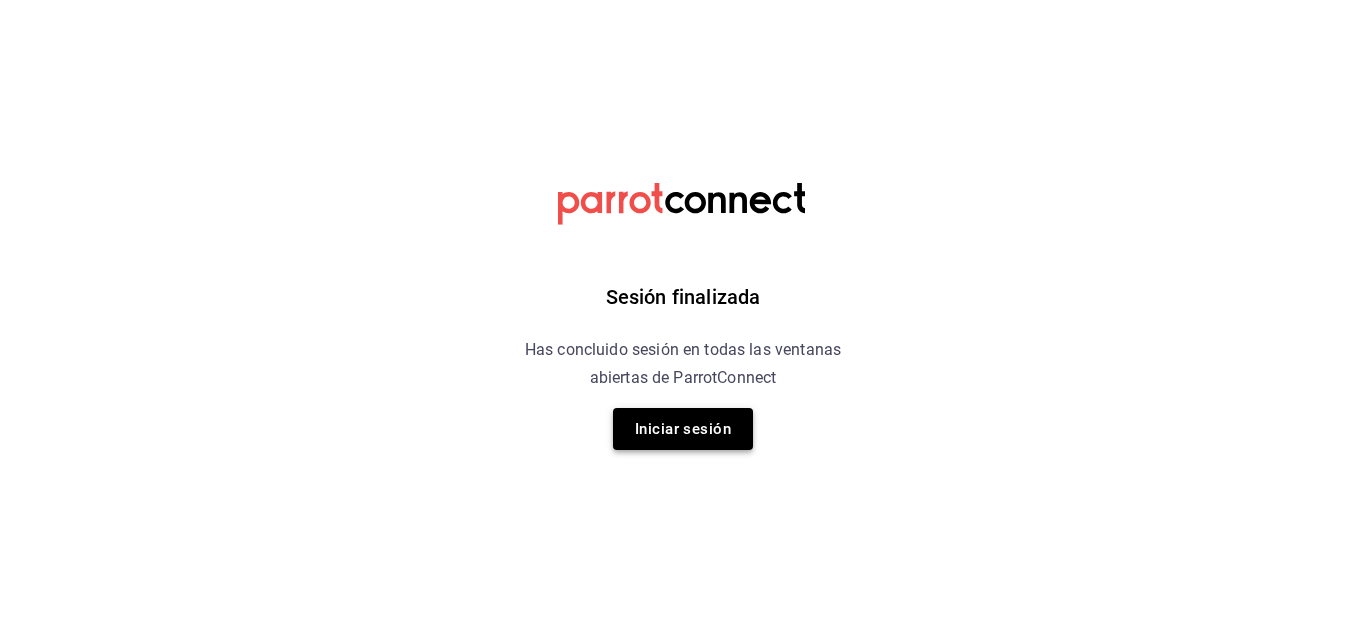 click on "Iniciar sesión" at bounding box center [683, 429] 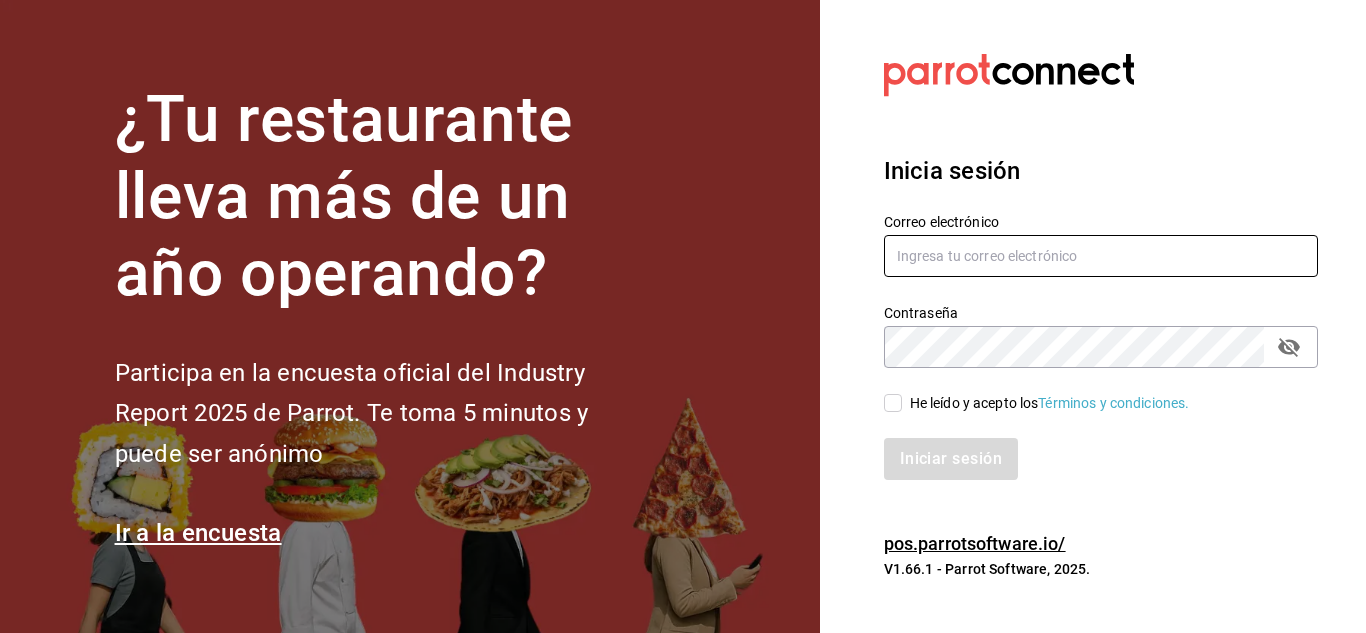 click at bounding box center (1101, 256) 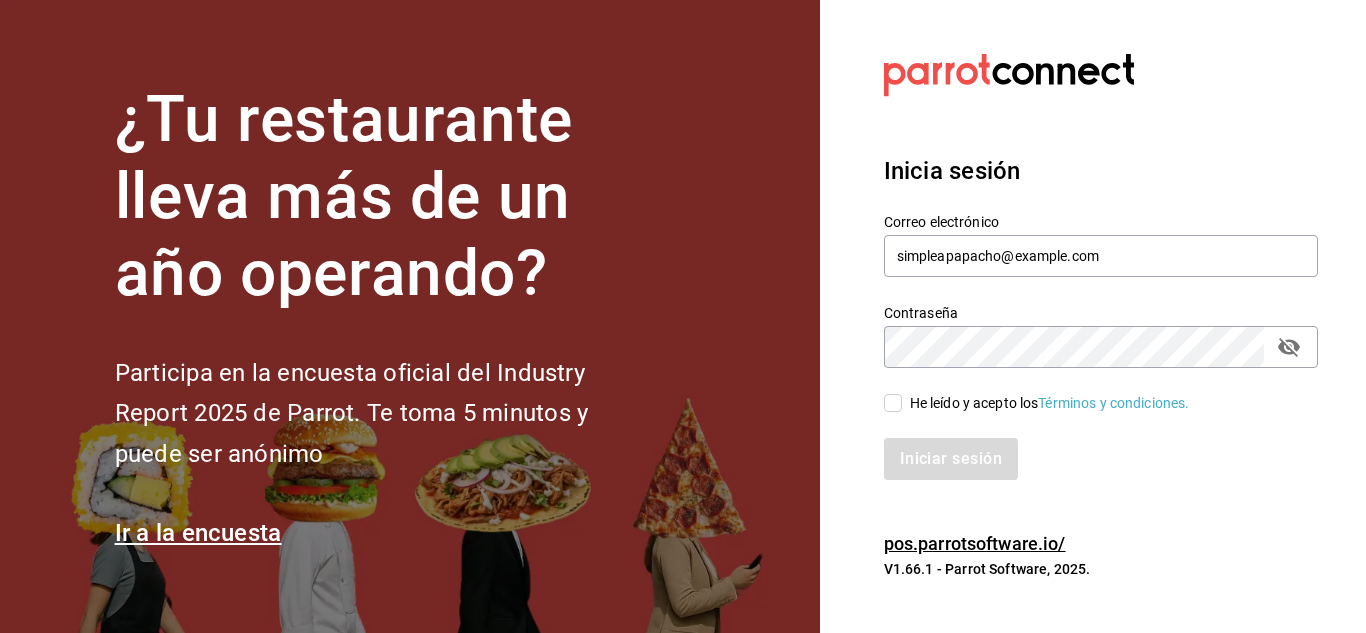 click on "He leído y acepto los  Términos y condiciones." at bounding box center [893, 403] 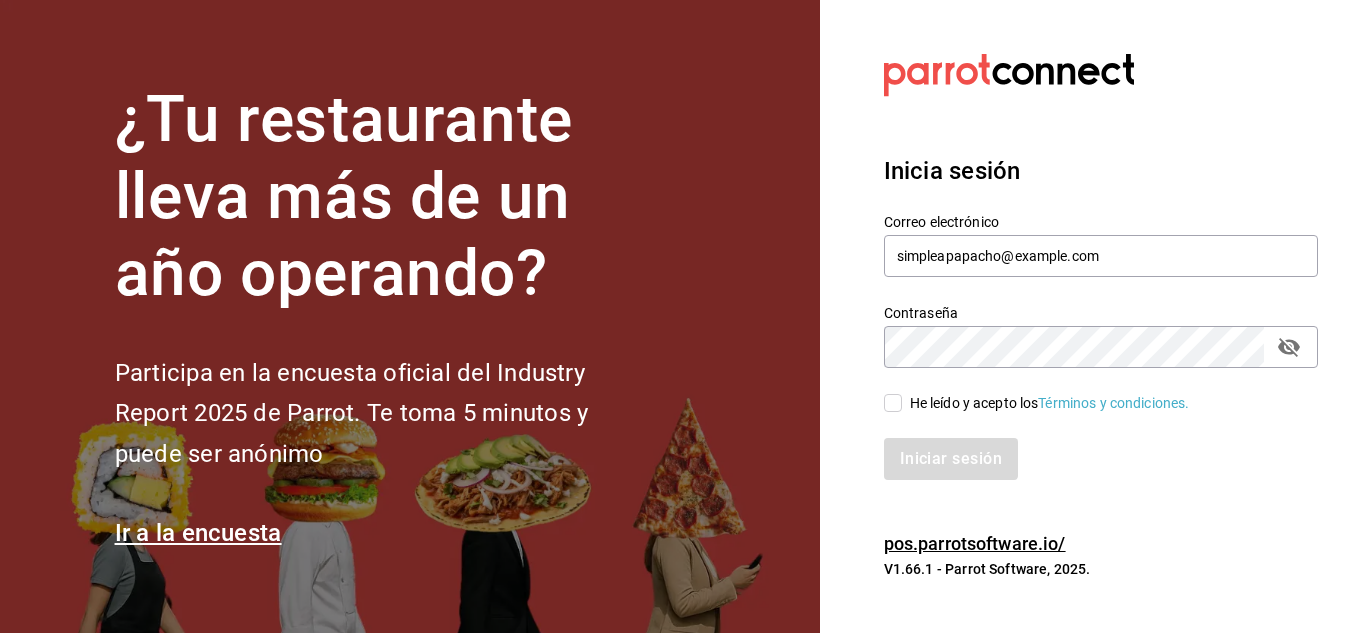checkbox on "true" 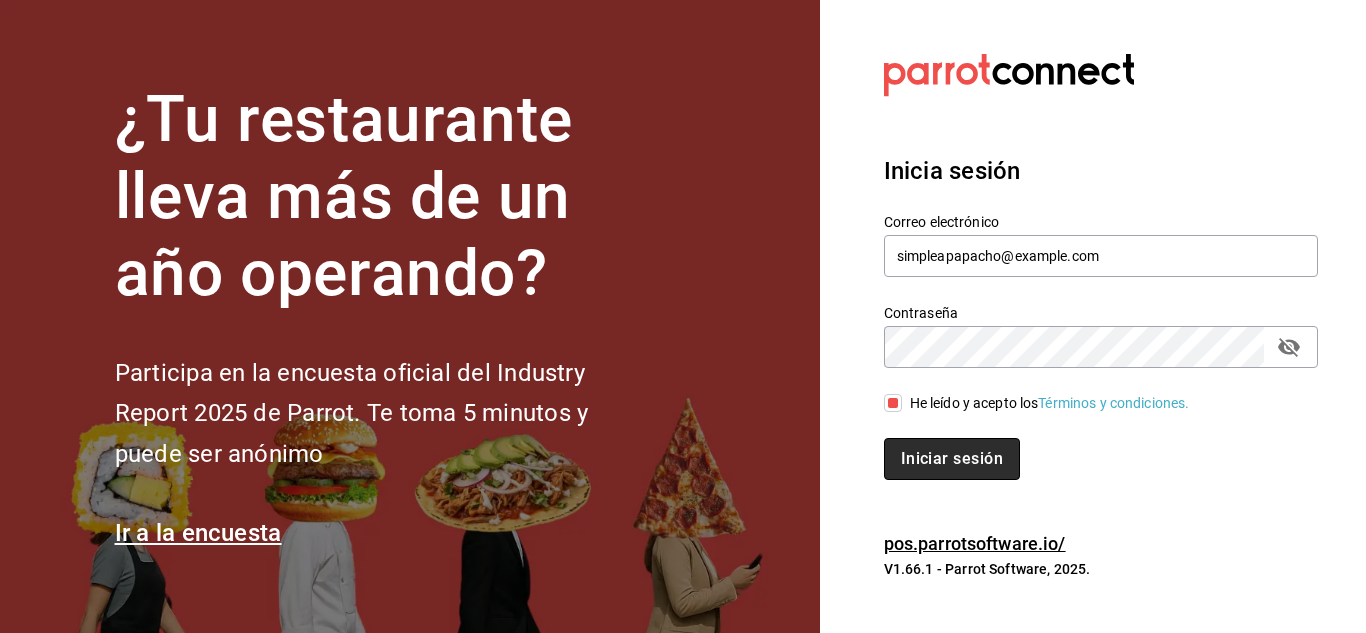 click on "Iniciar sesión" at bounding box center [952, 459] 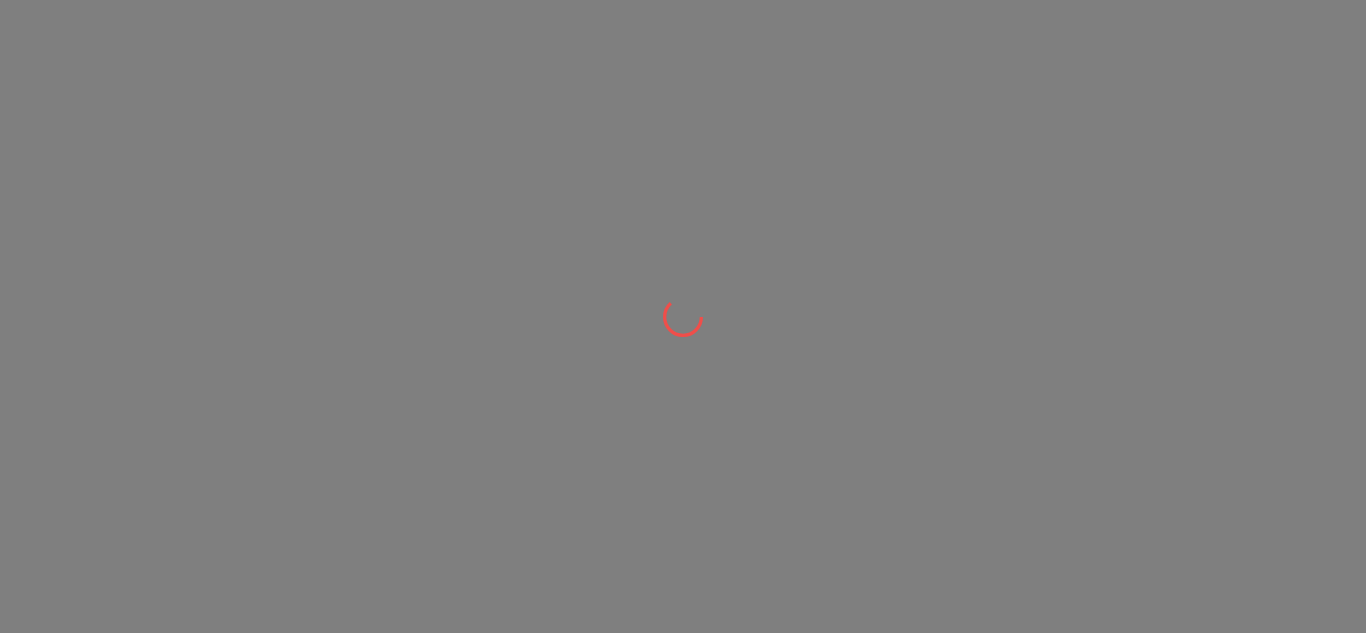 scroll, scrollTop: 0, scrollLeft: 0, axis: both 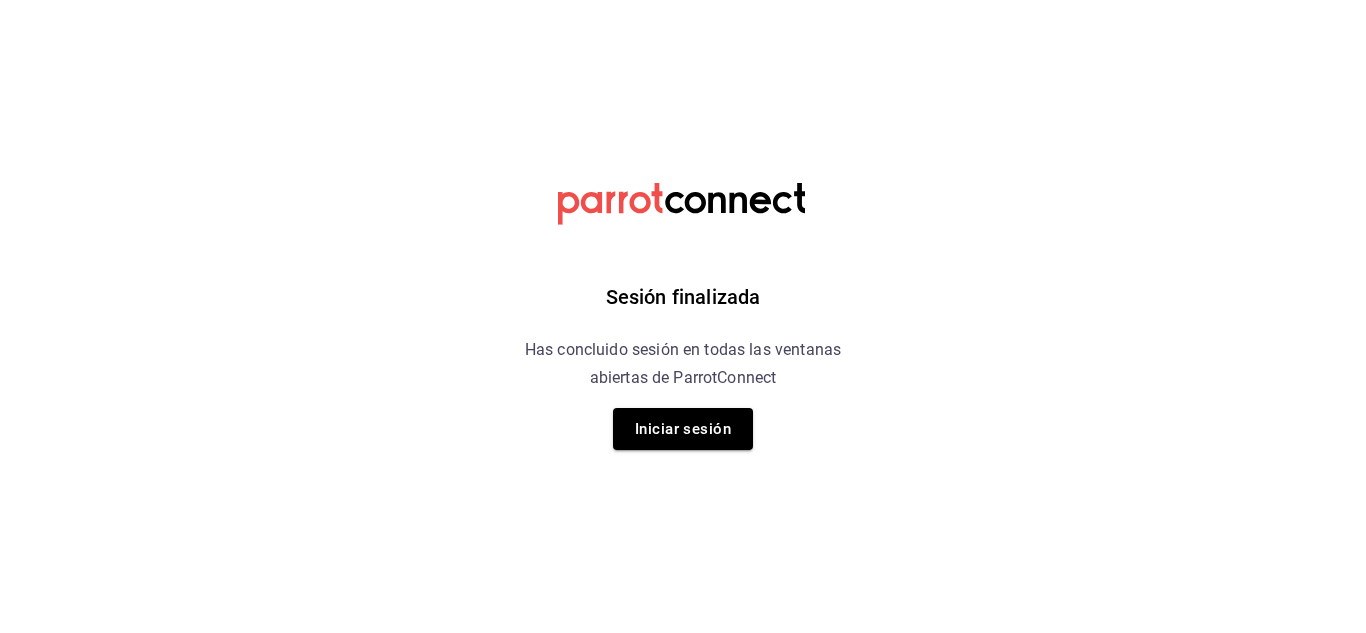 click on "Sesión finalizada Has concluido sesión en todas las ventanas abiertas de ParrotConnect Iniciar sesión" at bounding box center (683, 316) 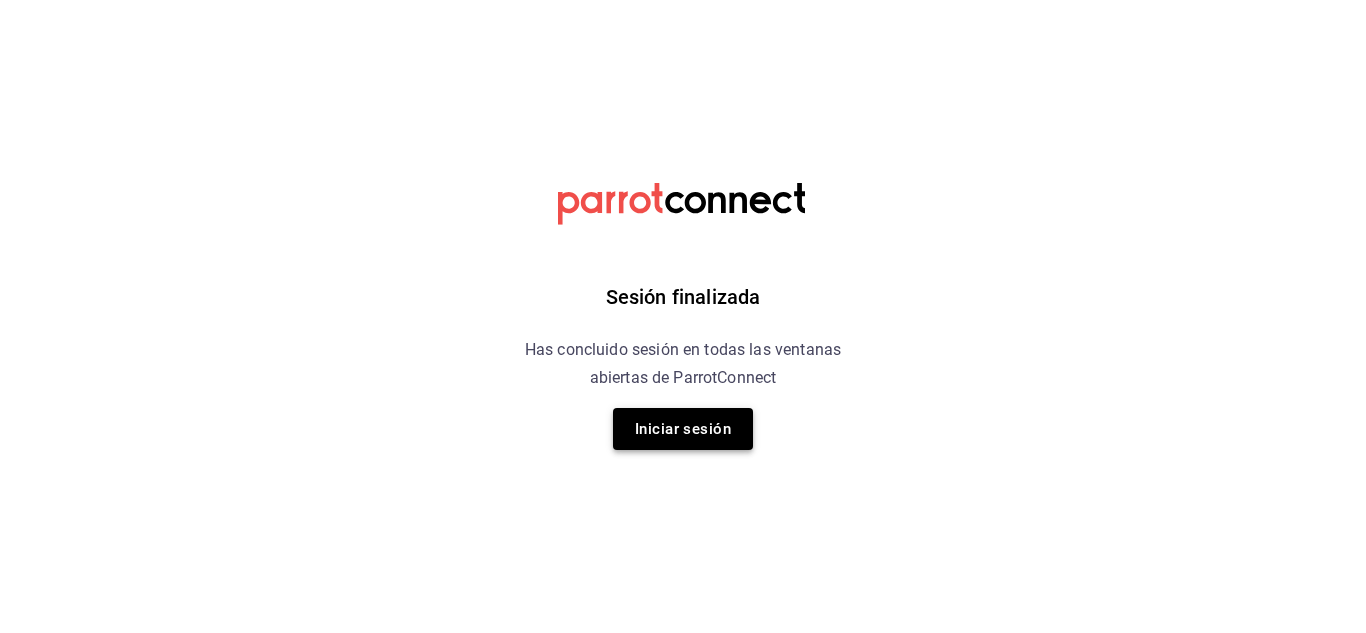 click on "Iniciar sesión" at bounding box center (683, 429) 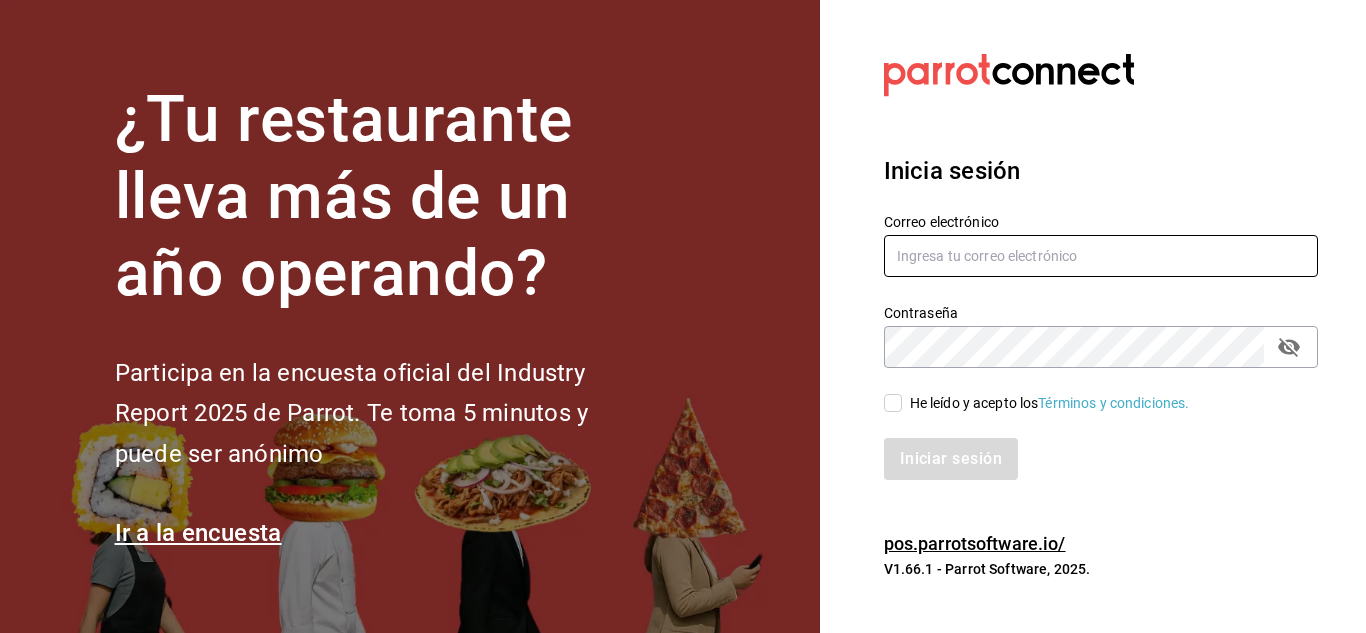 click at bounding box center [1101, 256] 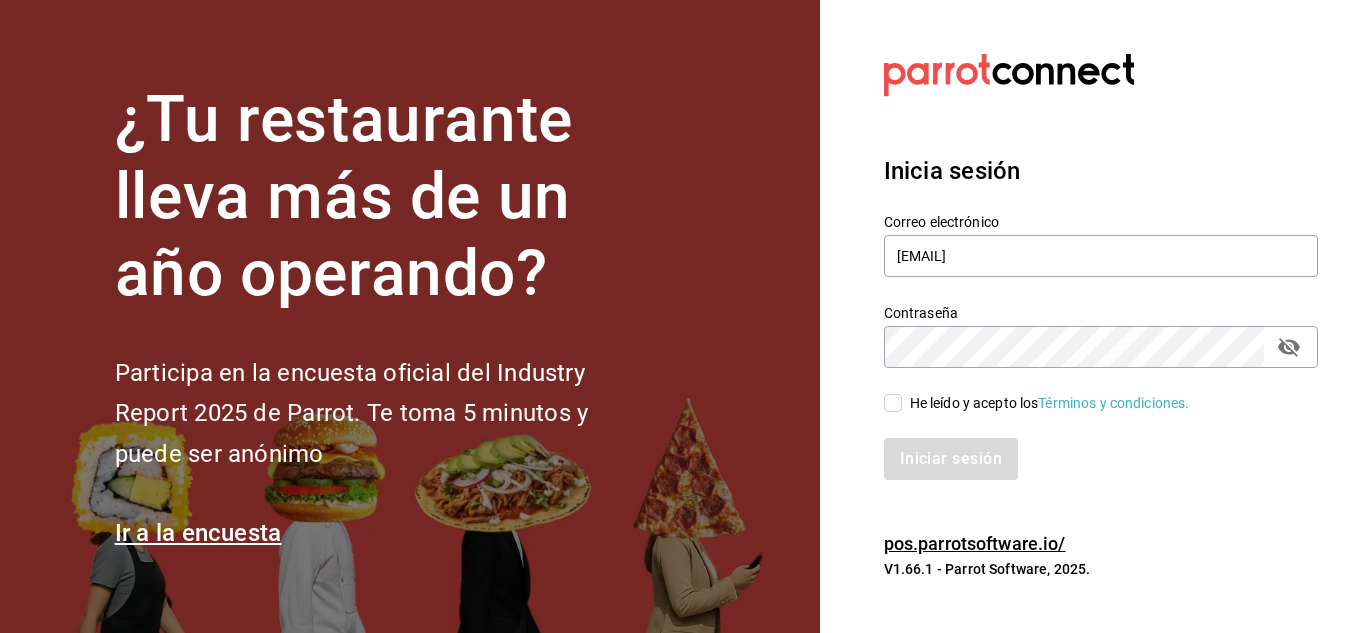 click on "He leído y acepto los  Términos y condiciones." at bounding box center [893, 403] 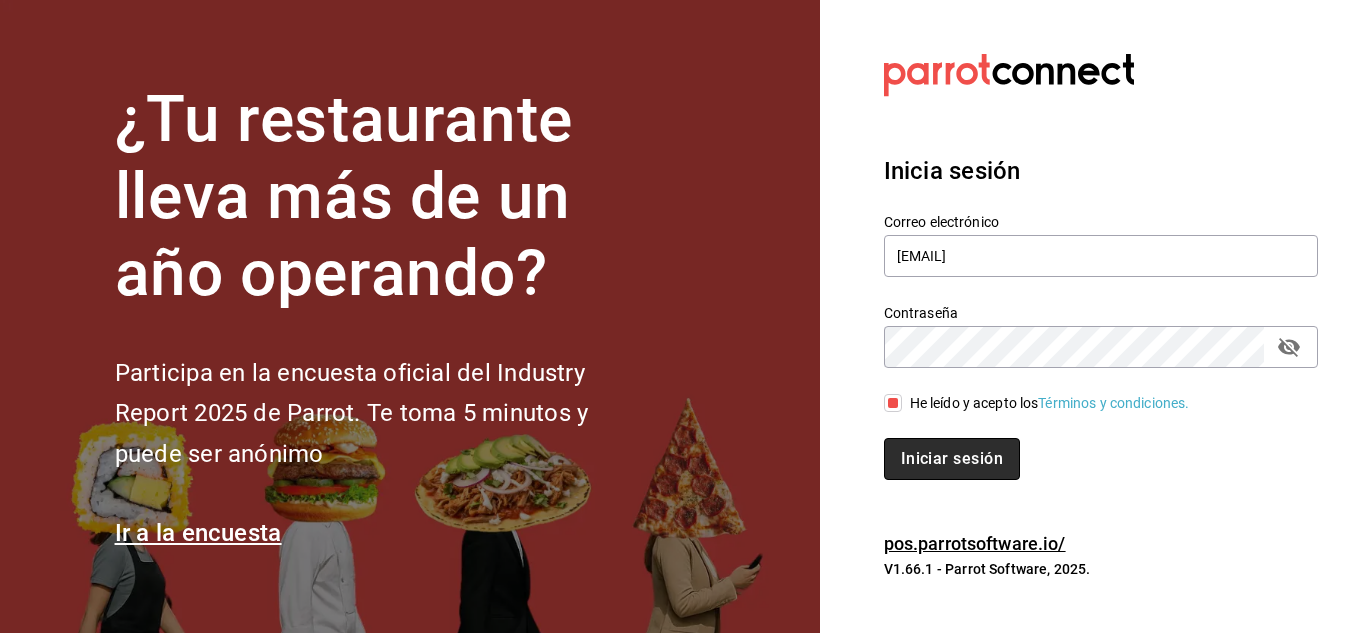 click on "Iniciar sesión" at bounding box center [952, 459] 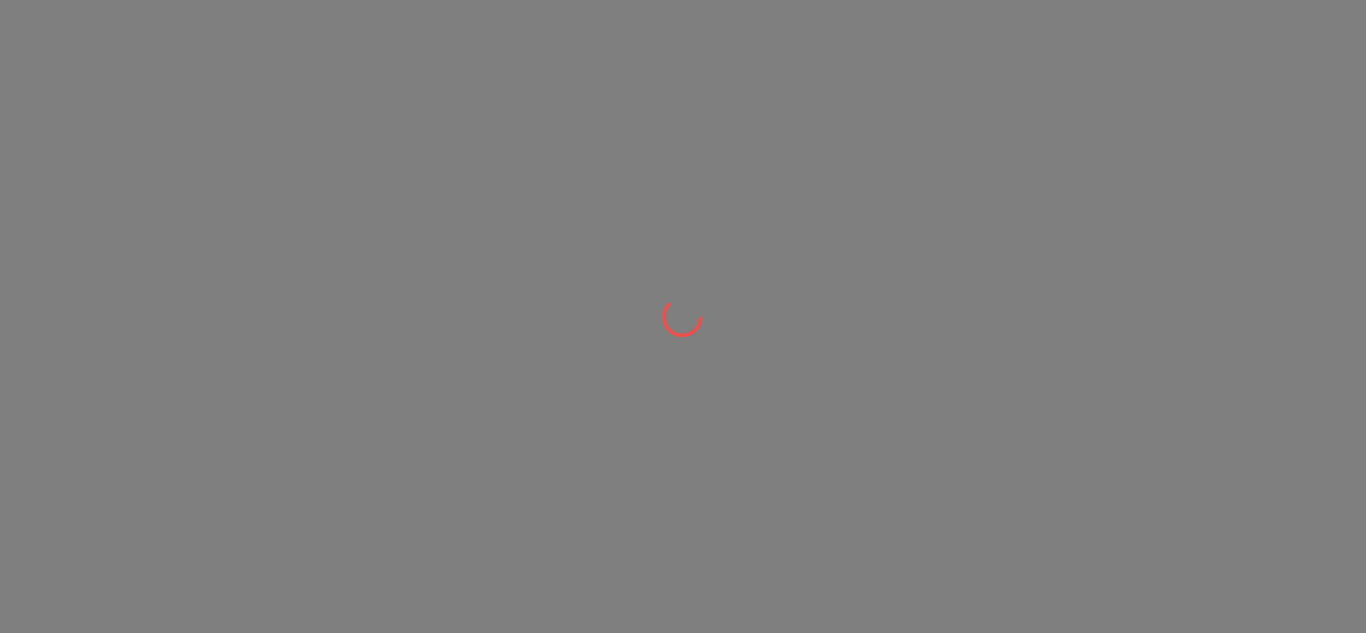 scroll, scrollTop: 0, scrollLeft: 0, axis: both 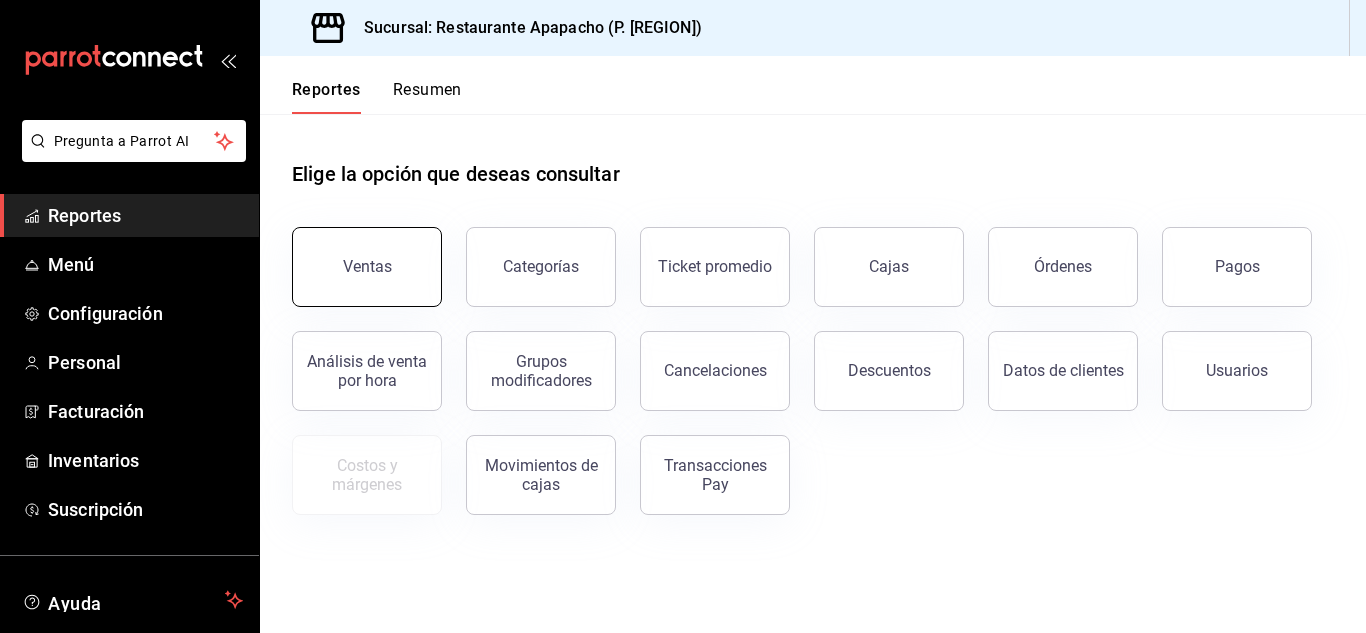 click on "Ventas" at bounding box center (367, 267) 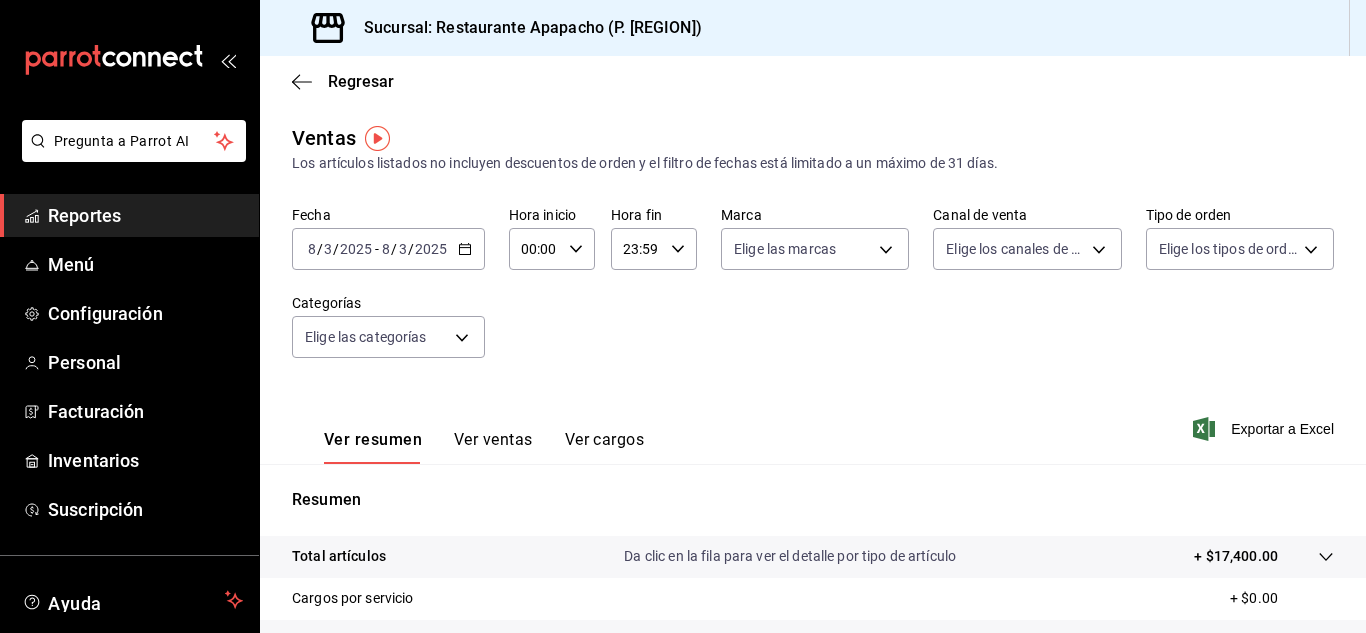 click 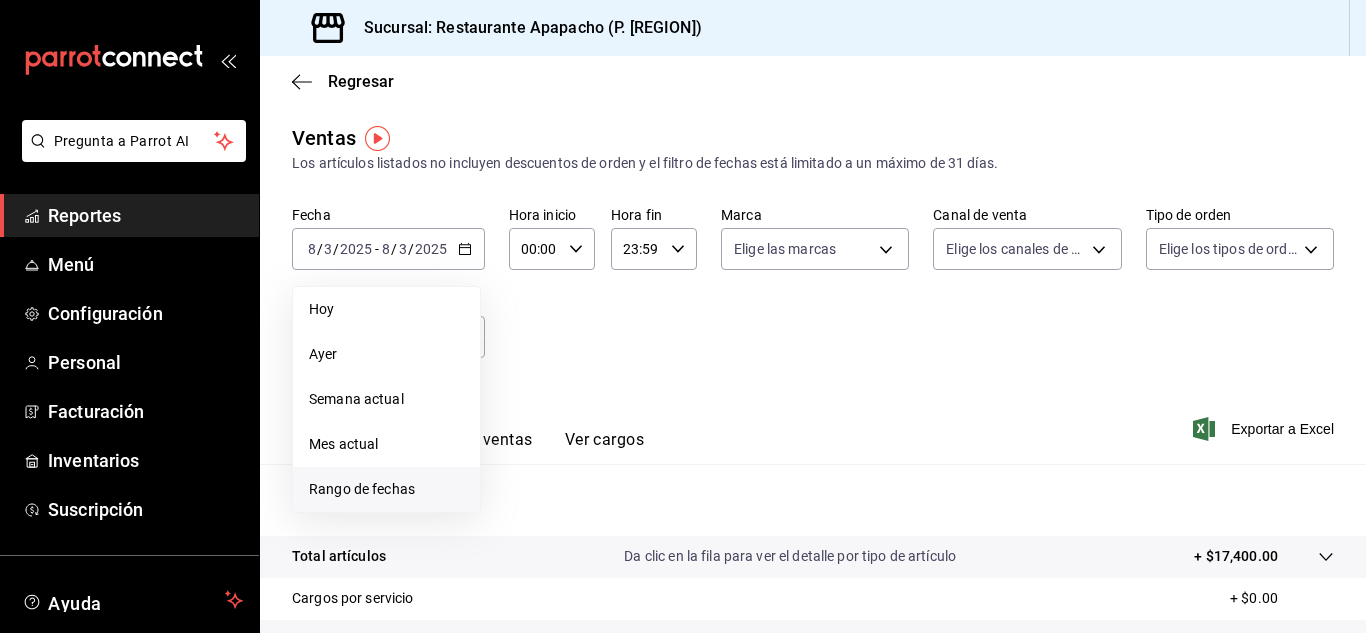 click on "Rango de fechas" at bounding box center [386, 489] 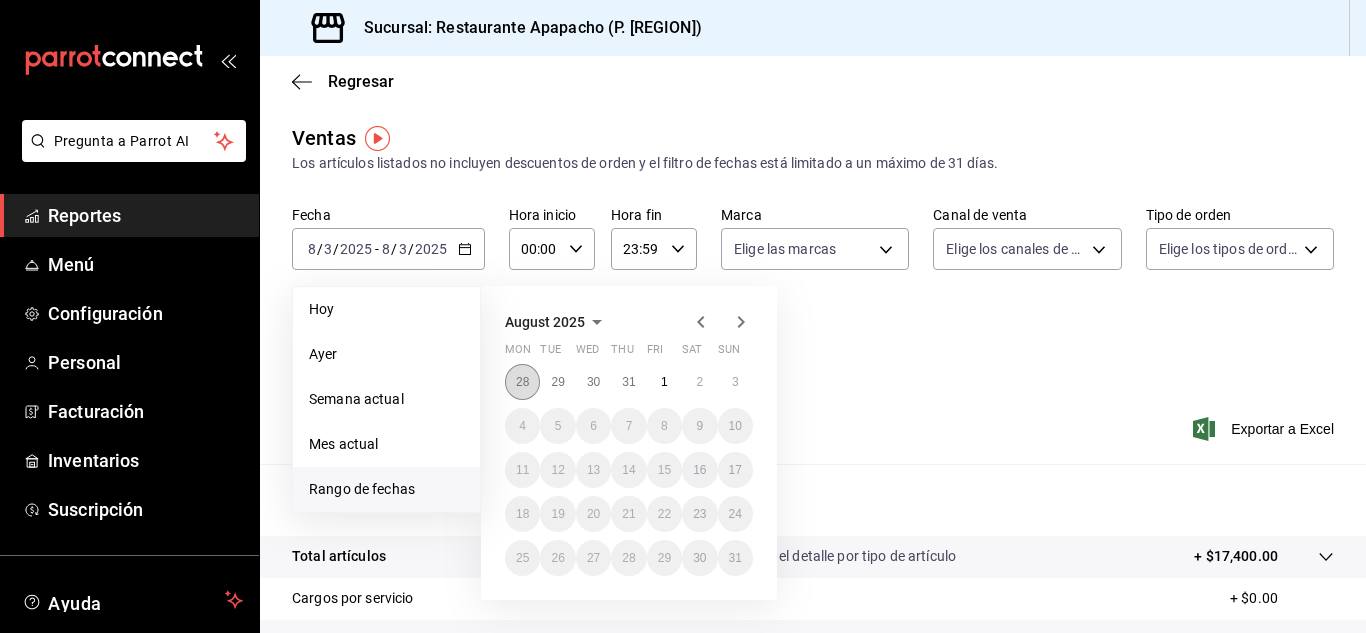 click on "28" at bounding box center [522, 382] 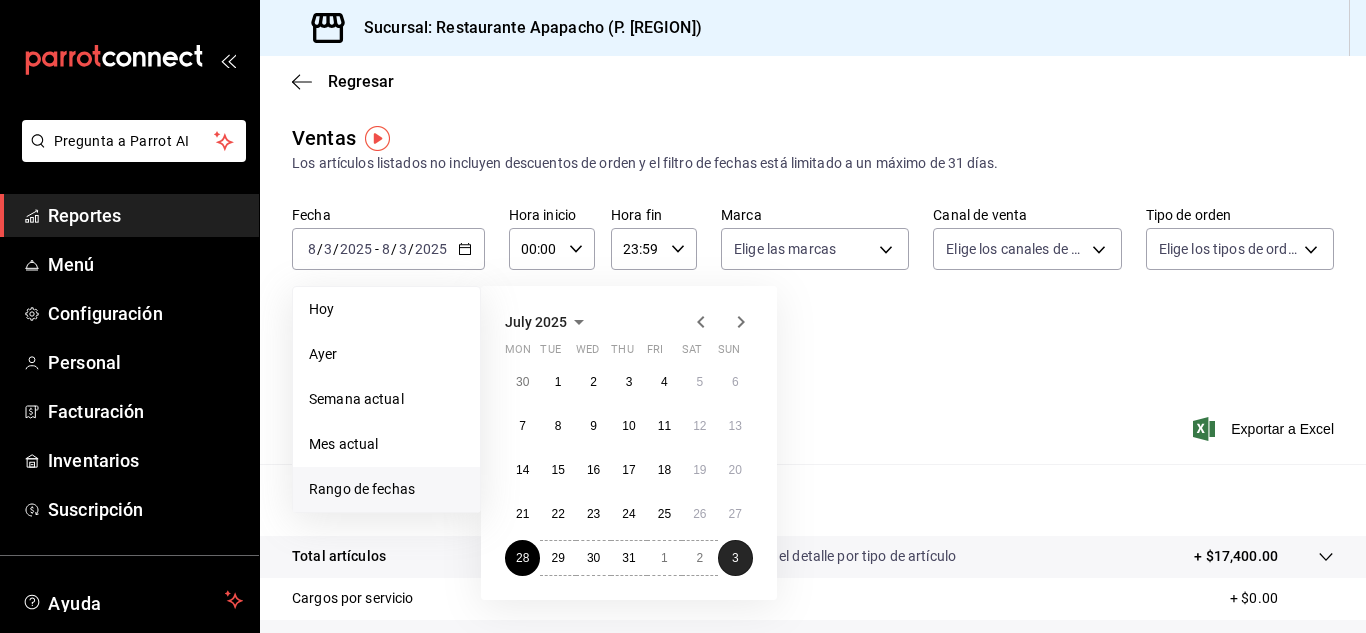 click on "3" at bounding box center (735, 558) 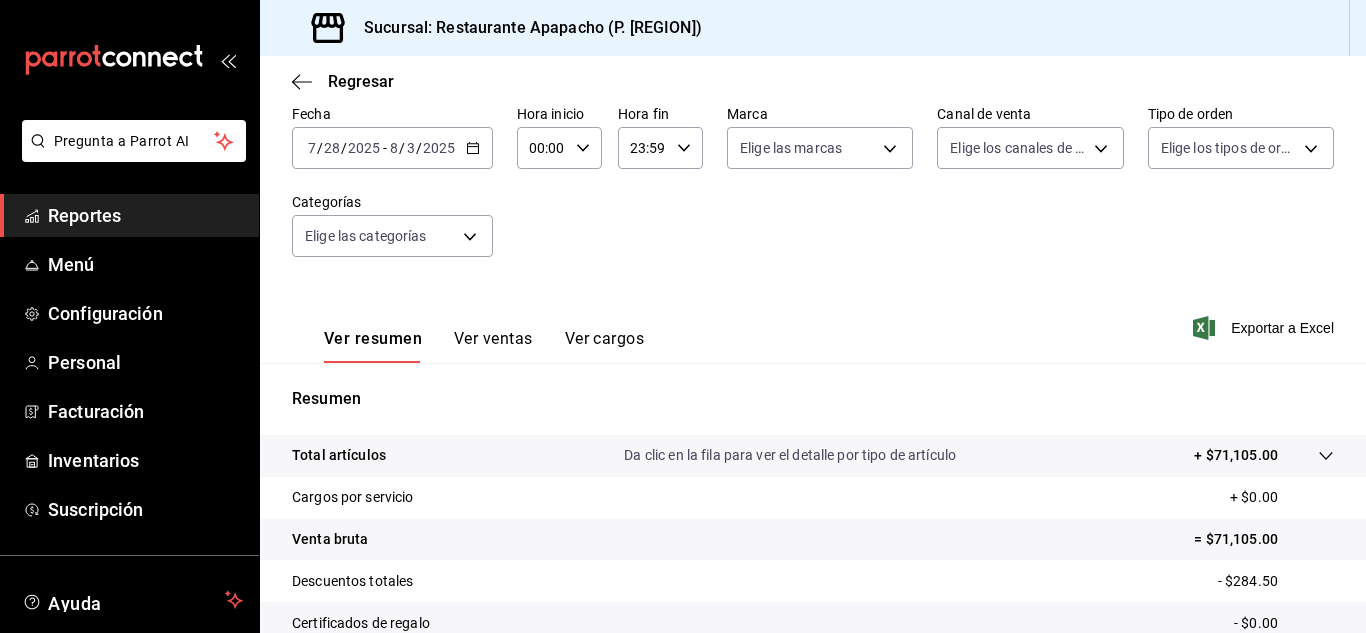 scroll, scrollTop: 167, scrollLeft: 0, axis: vertical 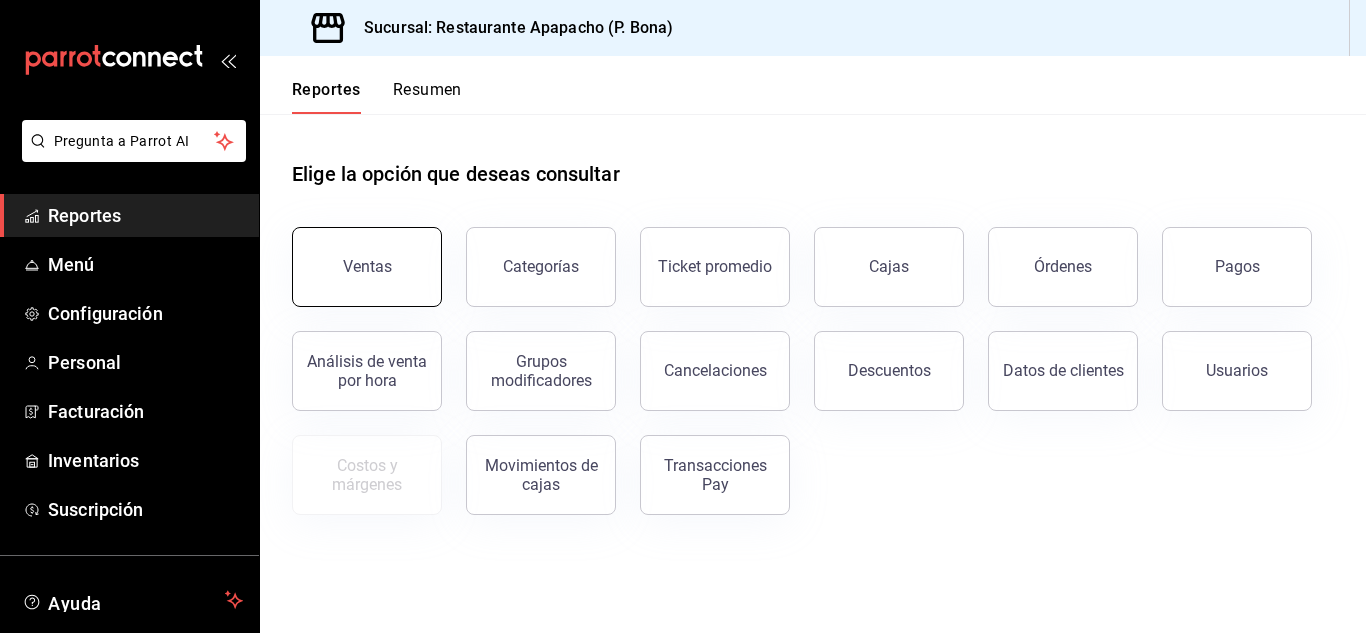 click on "Ventas" at bounding box center (367, 267) 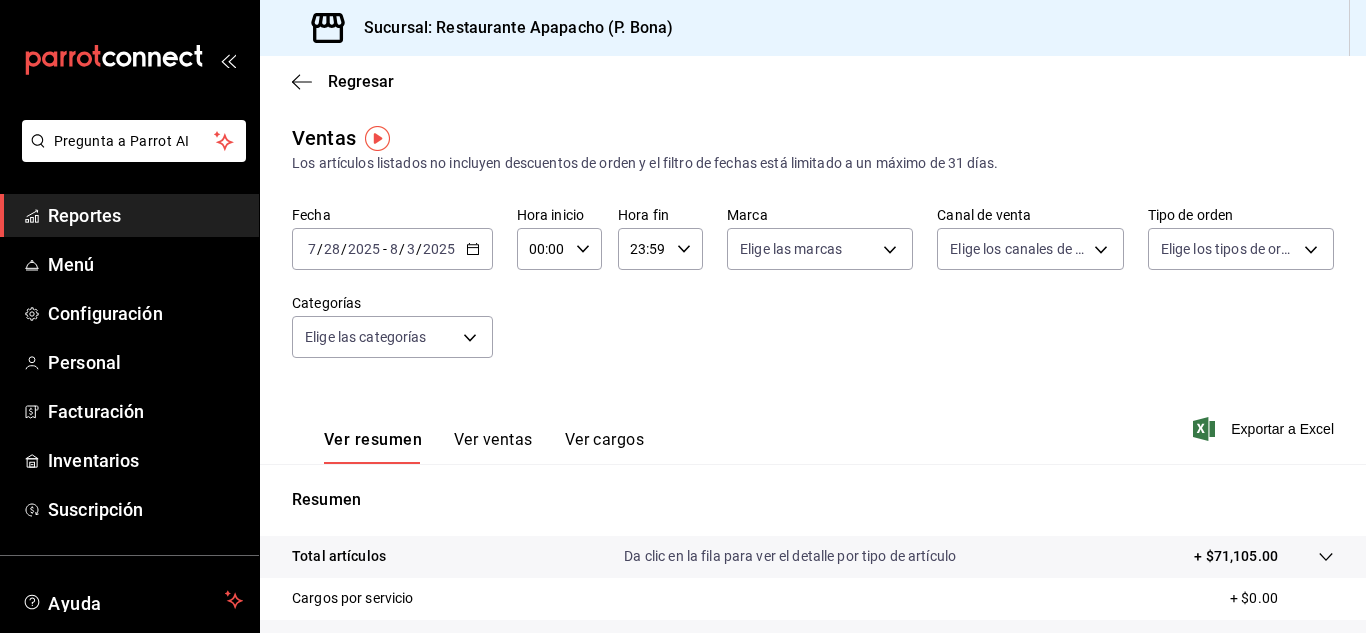 click on "2025-07-28 7 / 28 / 2025 - 2025-08-03 8 / 3 / 2025" at bounding box center (392, 249) 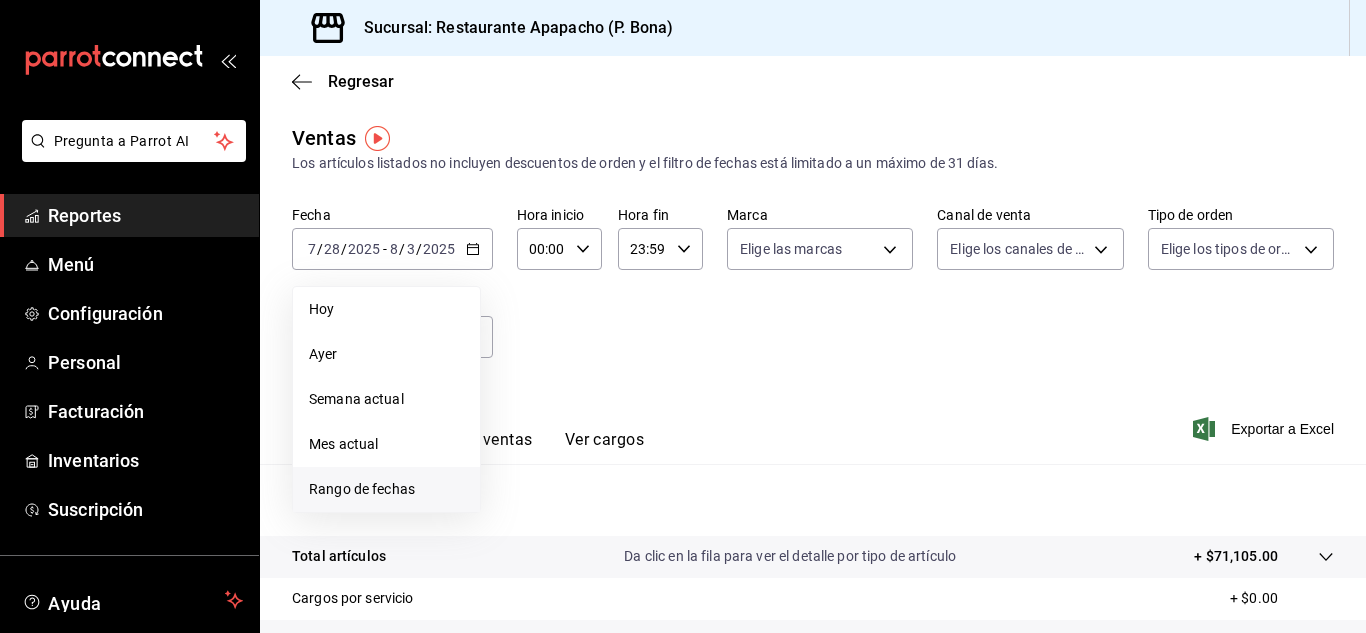 click on "Rango de fechas" at bounding box center (386, 489) 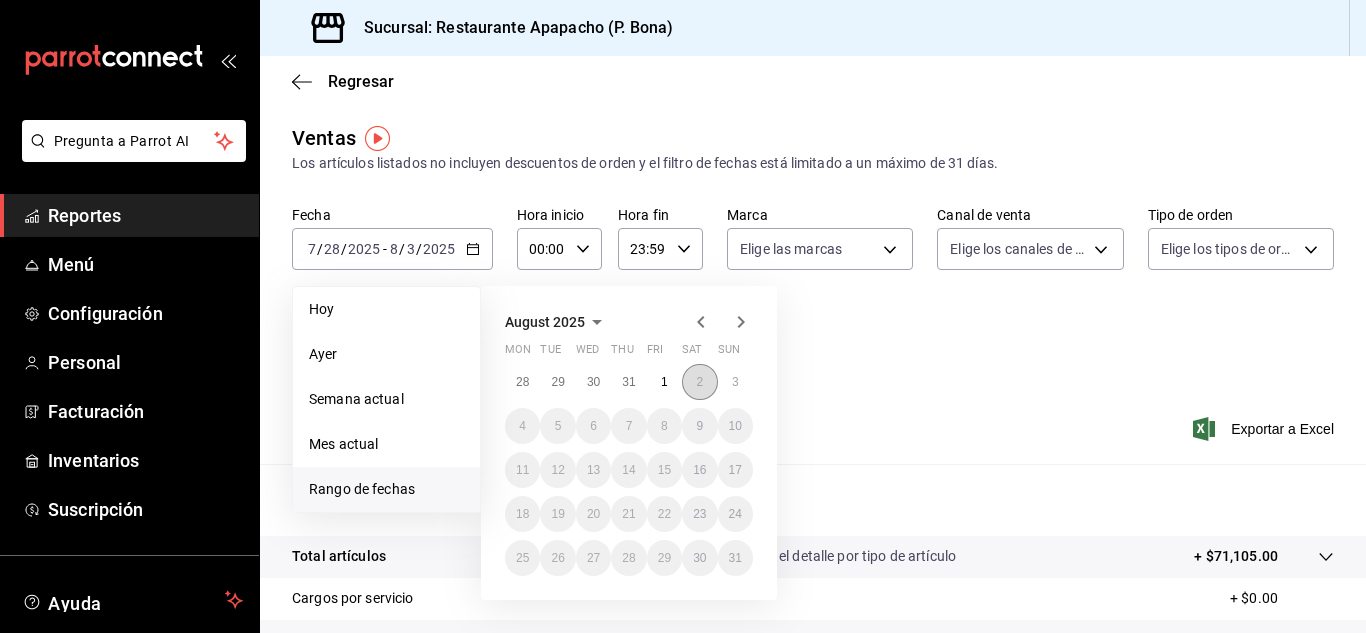 click on "2" at bounding box center [699, 382] 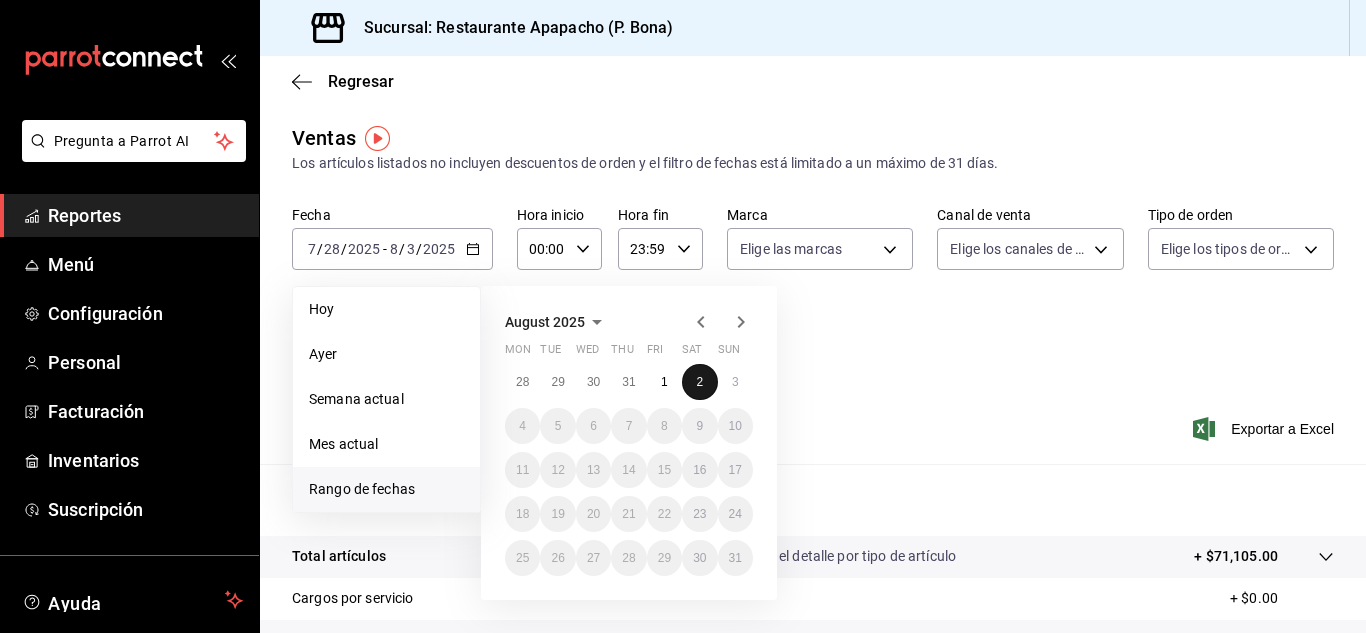 click on "2" at bounding box center [699, 382] 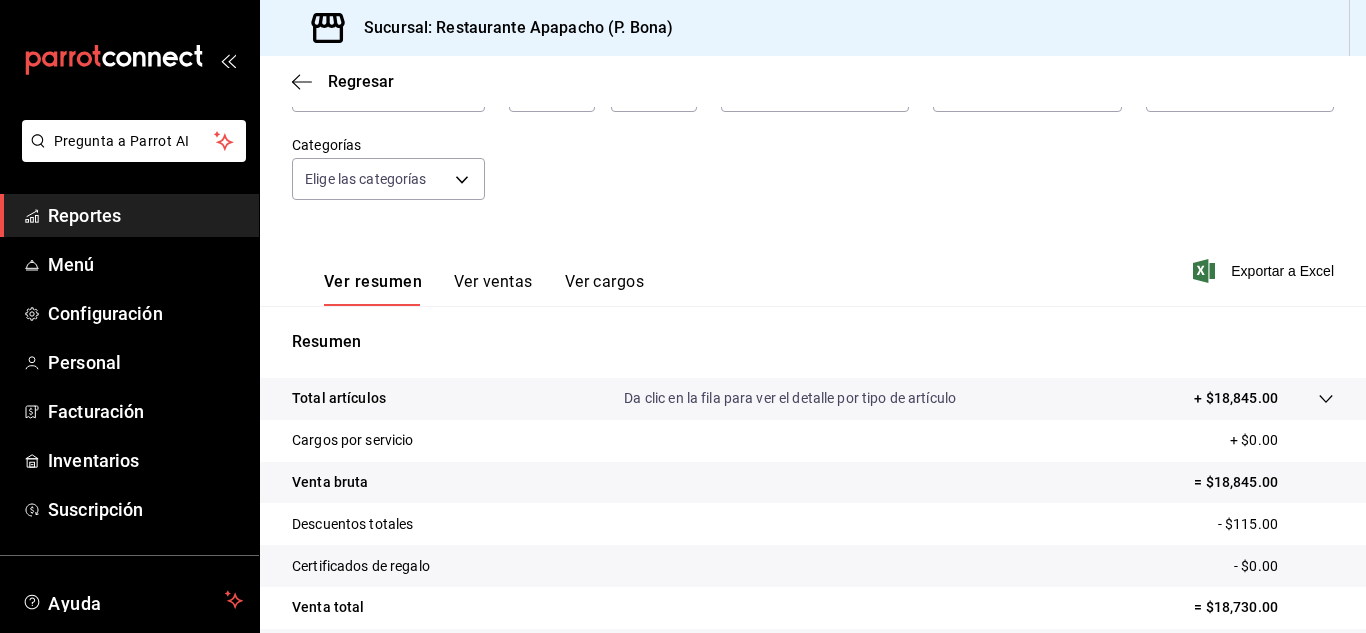 scroll, scrollTop: 325, scrollLeft: 0, axis: vertical 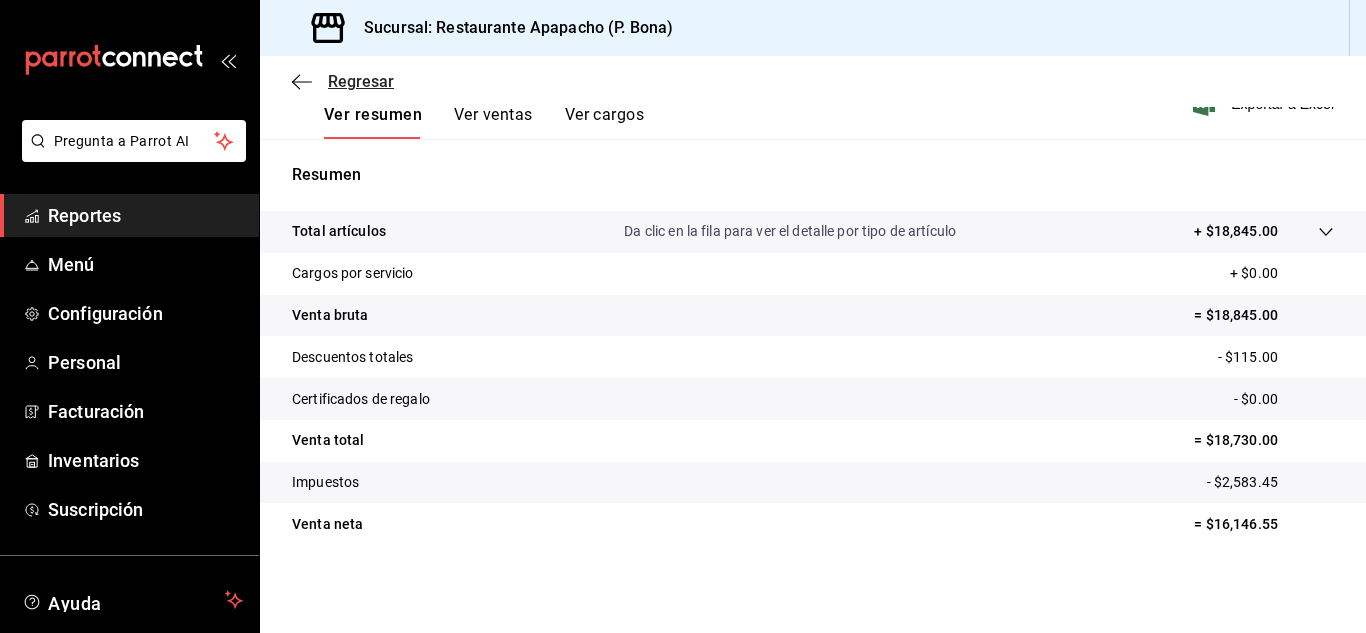 click 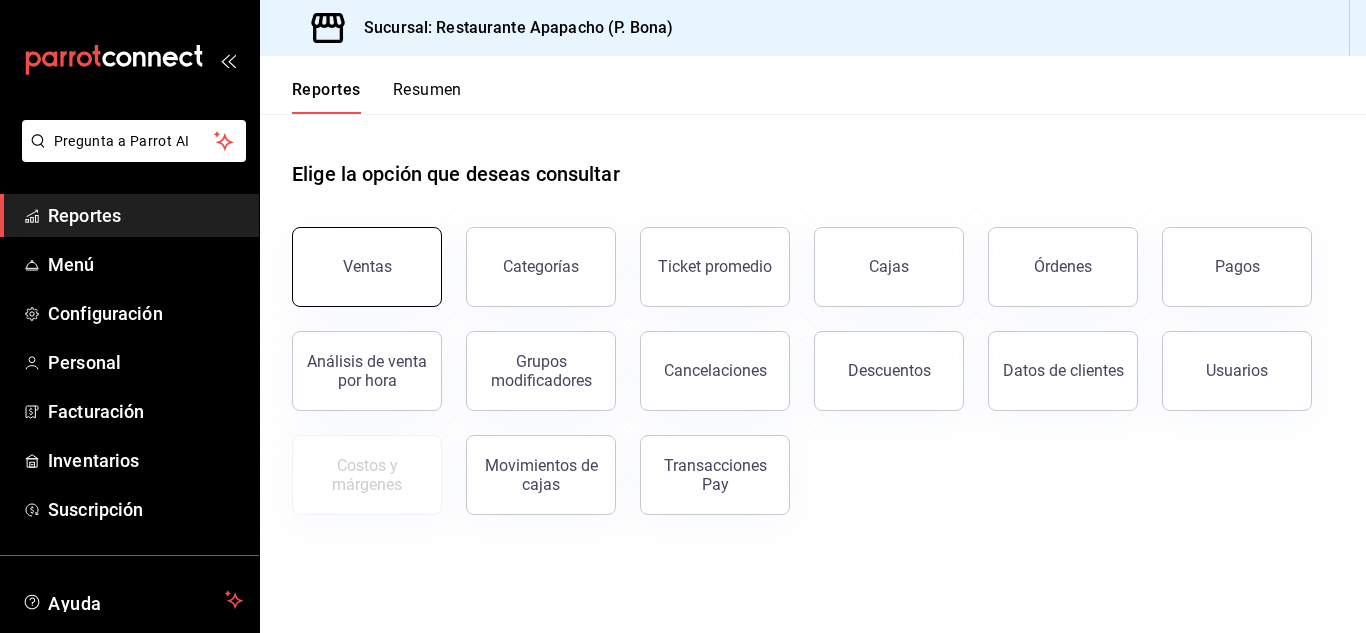 click on "Ventas" at bounding box center [367, 267] 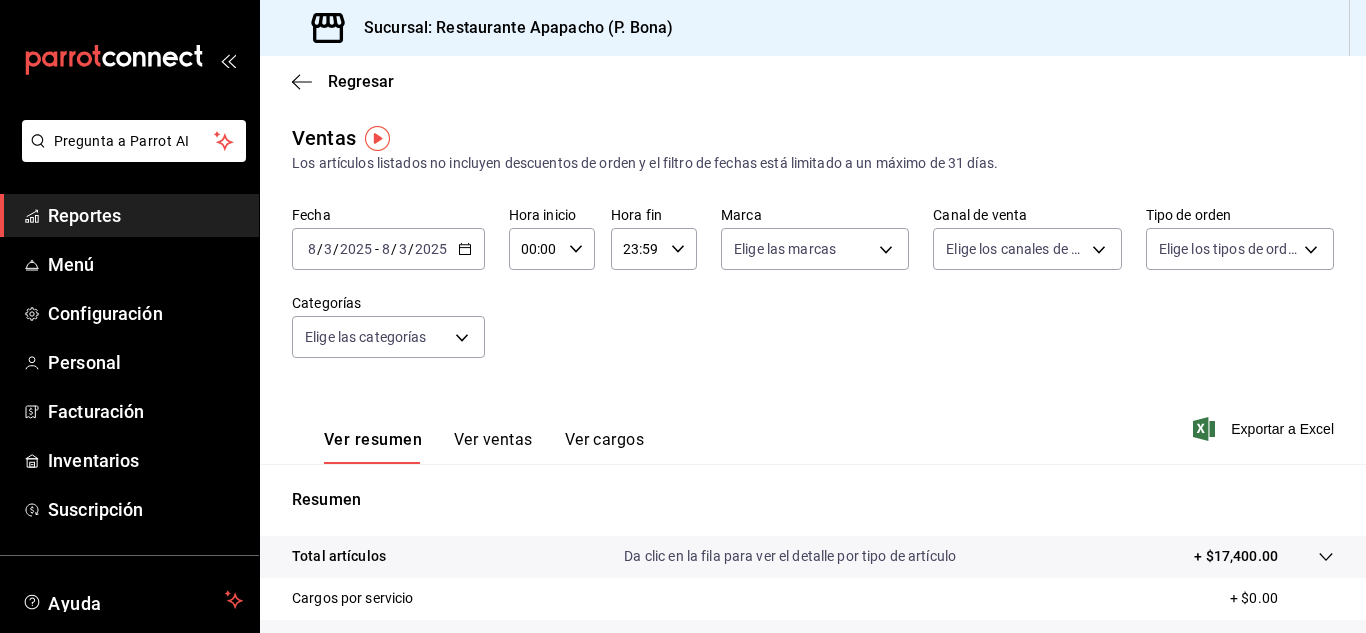 click on "2025-08-03 8 / 3 / 2025 - 2025-08-03 8 / 3 / 2025" at bounding box center (388, 249) 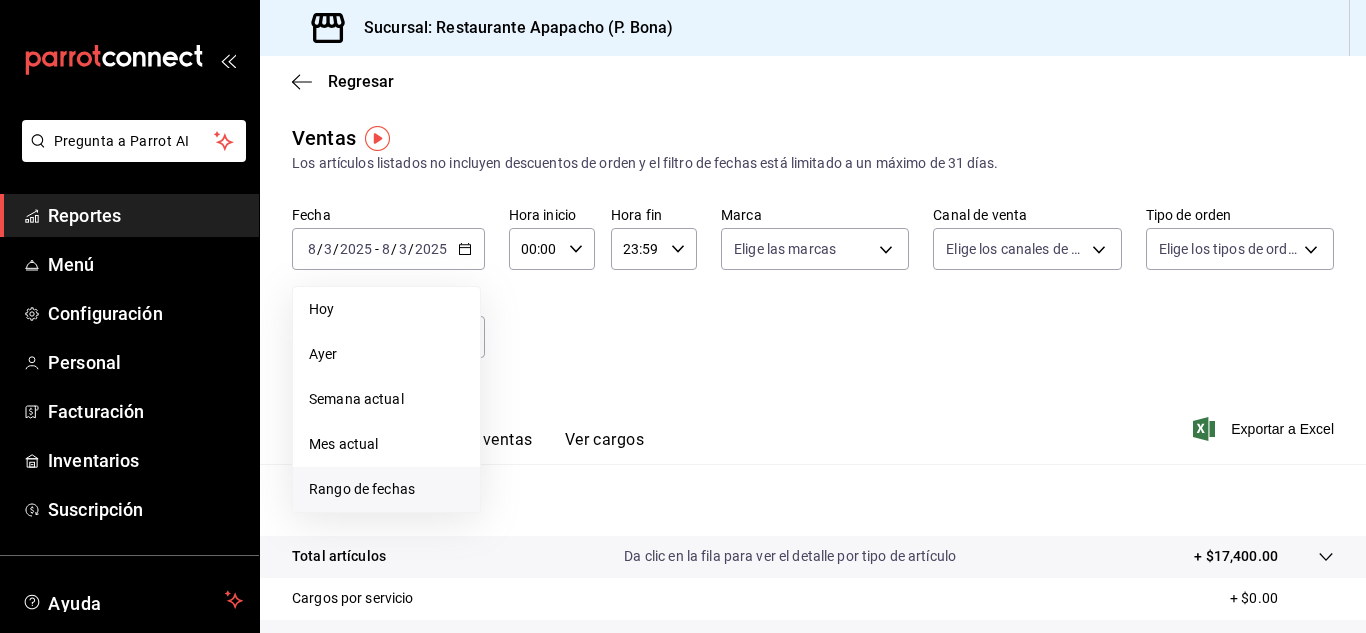 click on "Rango de fechas" at bounding box center [386, 489] 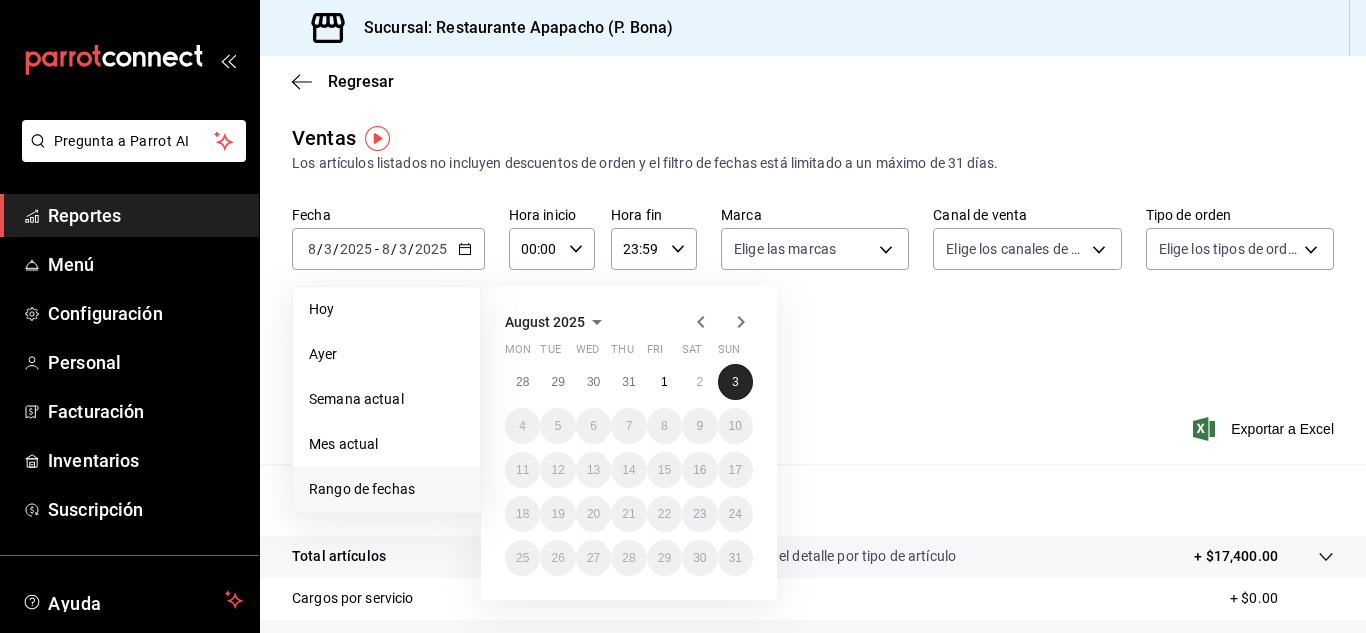click on "3" at bounding box center (735, 382) 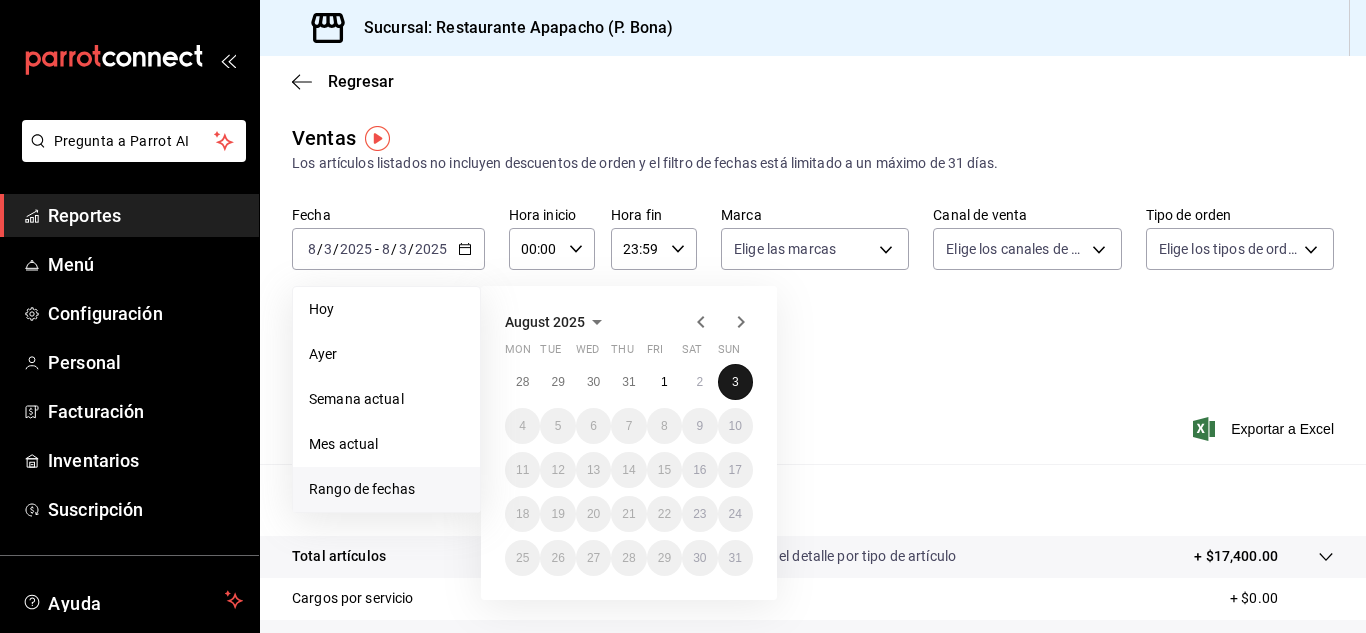 click on "3" at bounding box center [735, 382] 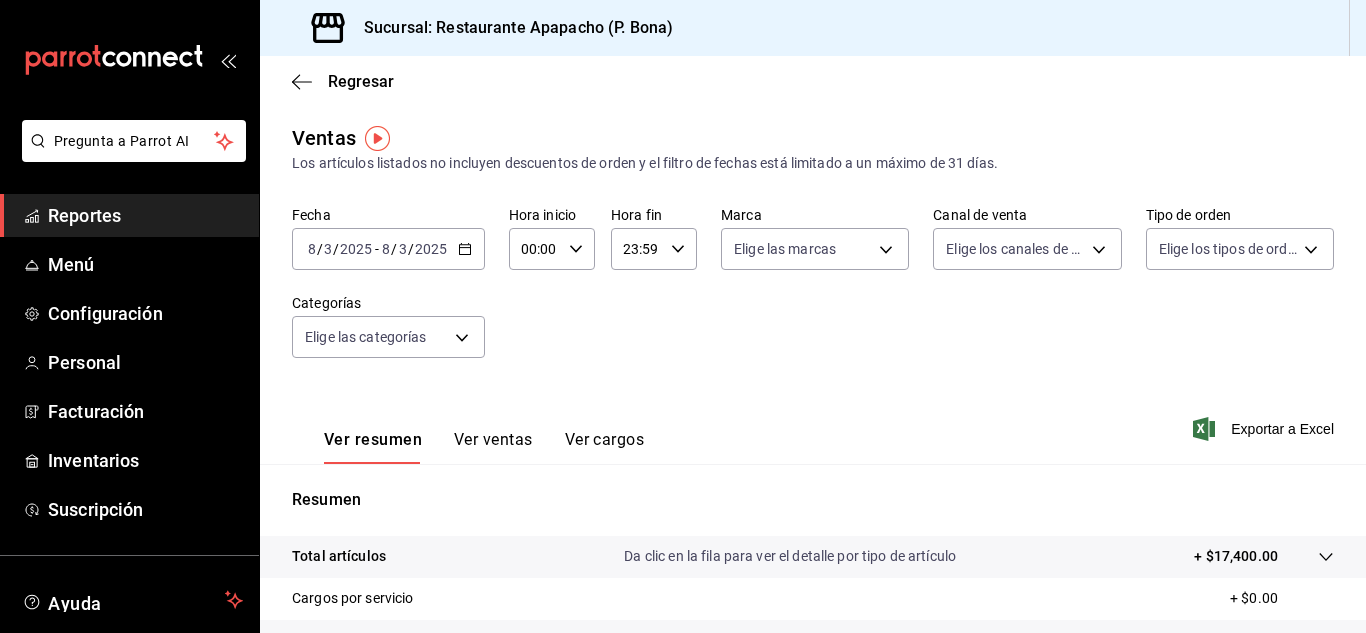 click 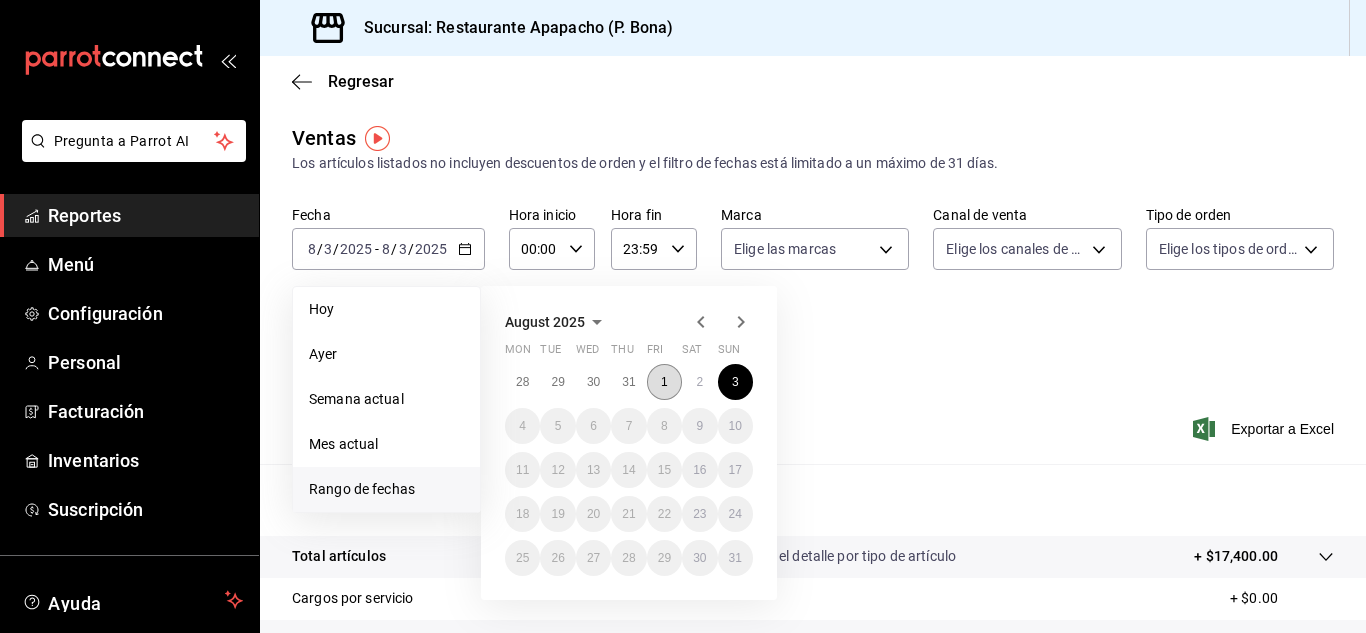click on "1" at bounding box center [664, 382] 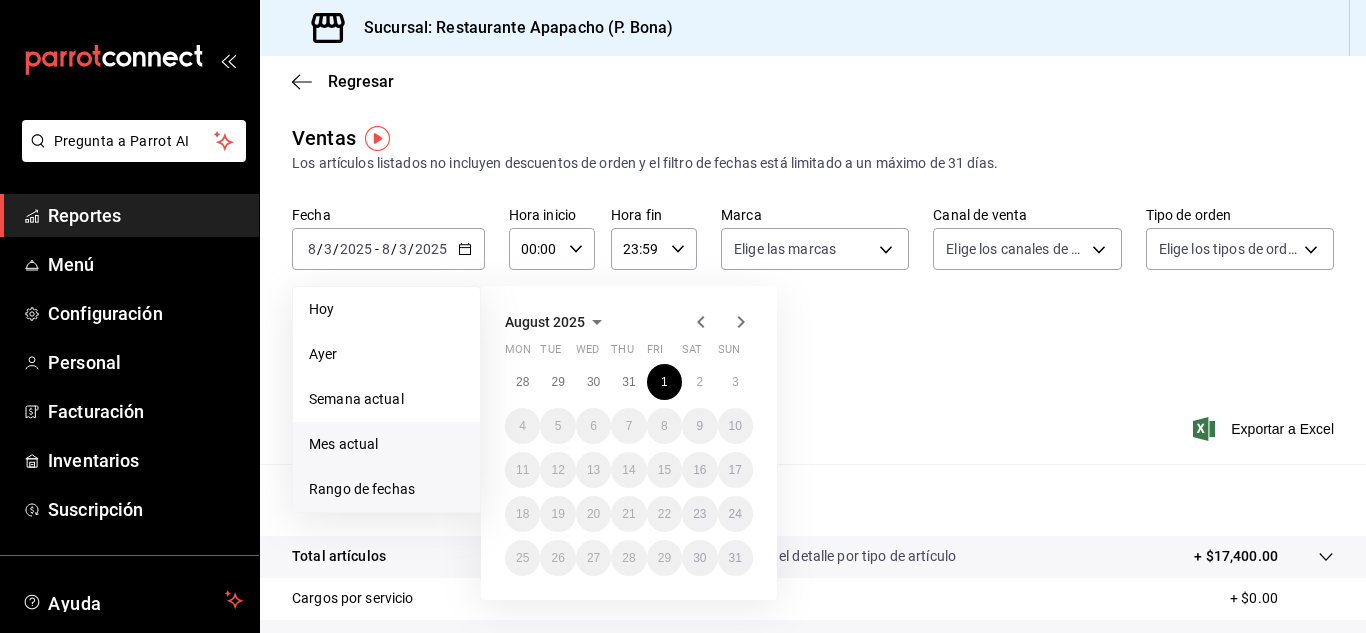 click on "Mes actual" at bounding box center (386, 444) 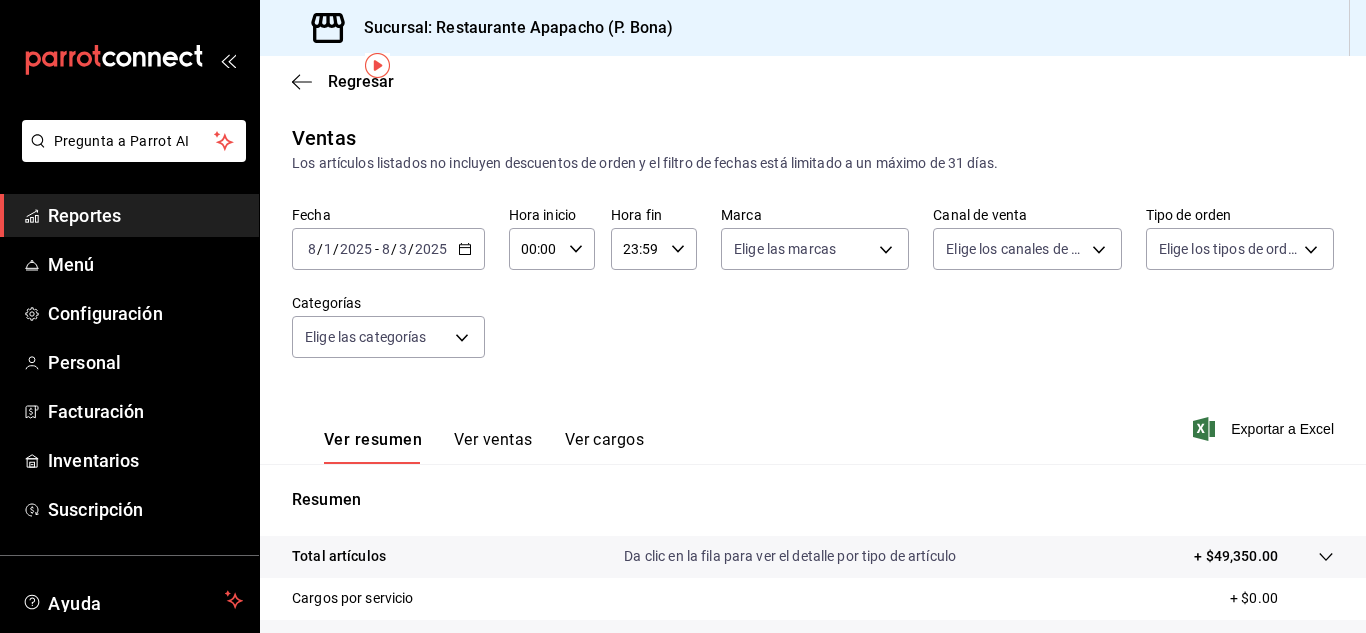 scroll, scrollTop: 325, scrollLeft: 0, axis: vertical 